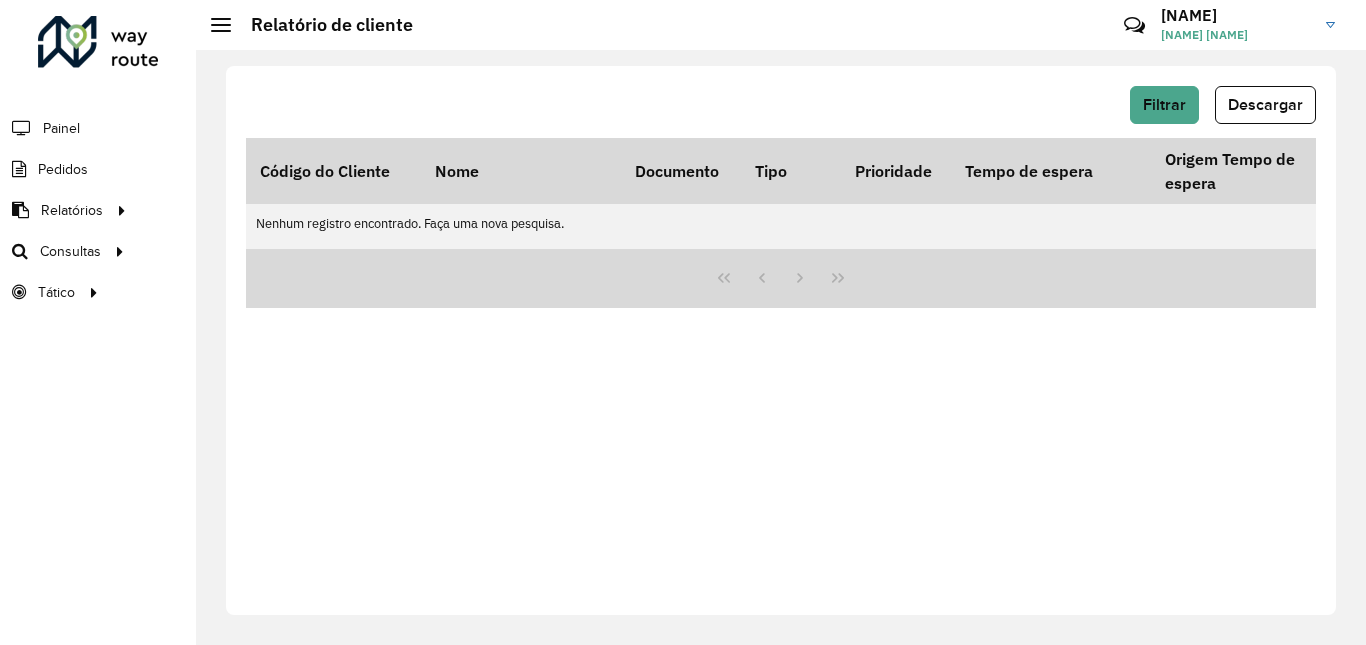 scroll, scrollTop: 0, scrollLeft: 0, axis: both 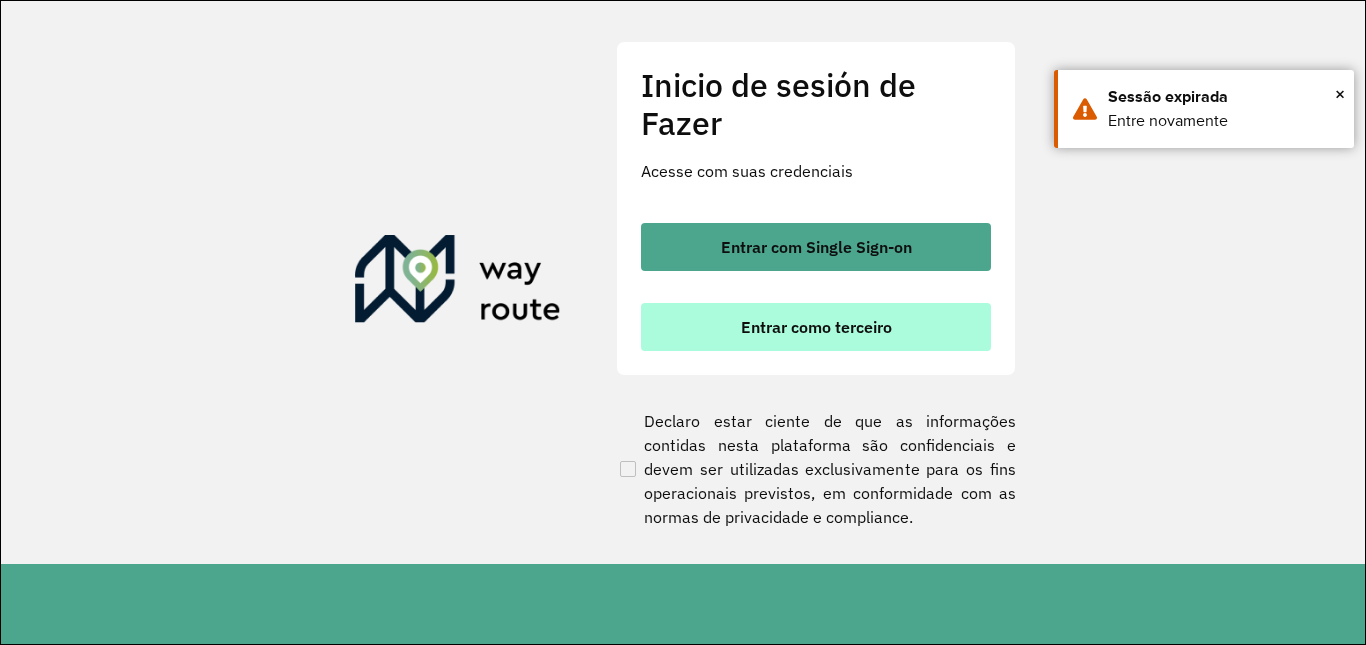click on "Entrar como terceiro" at bounding box center (816, 327) 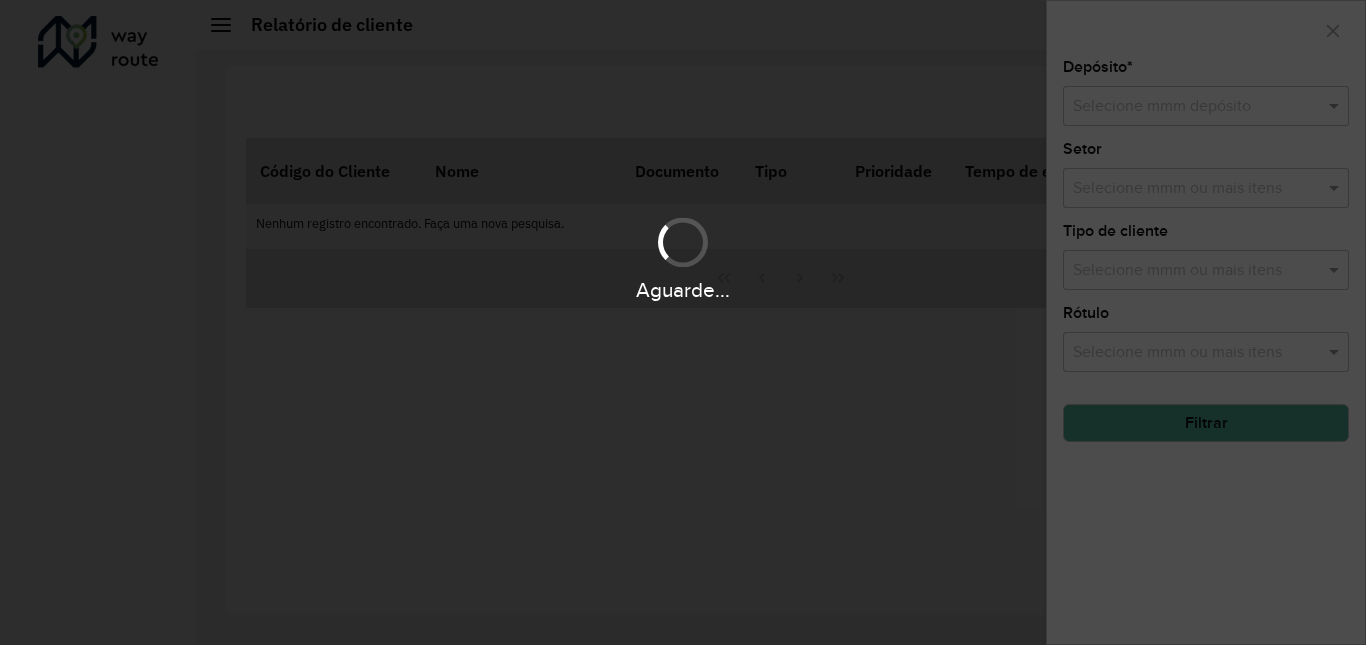 scroll, scrollTop: 0, scrollLeft: 0, axis: both 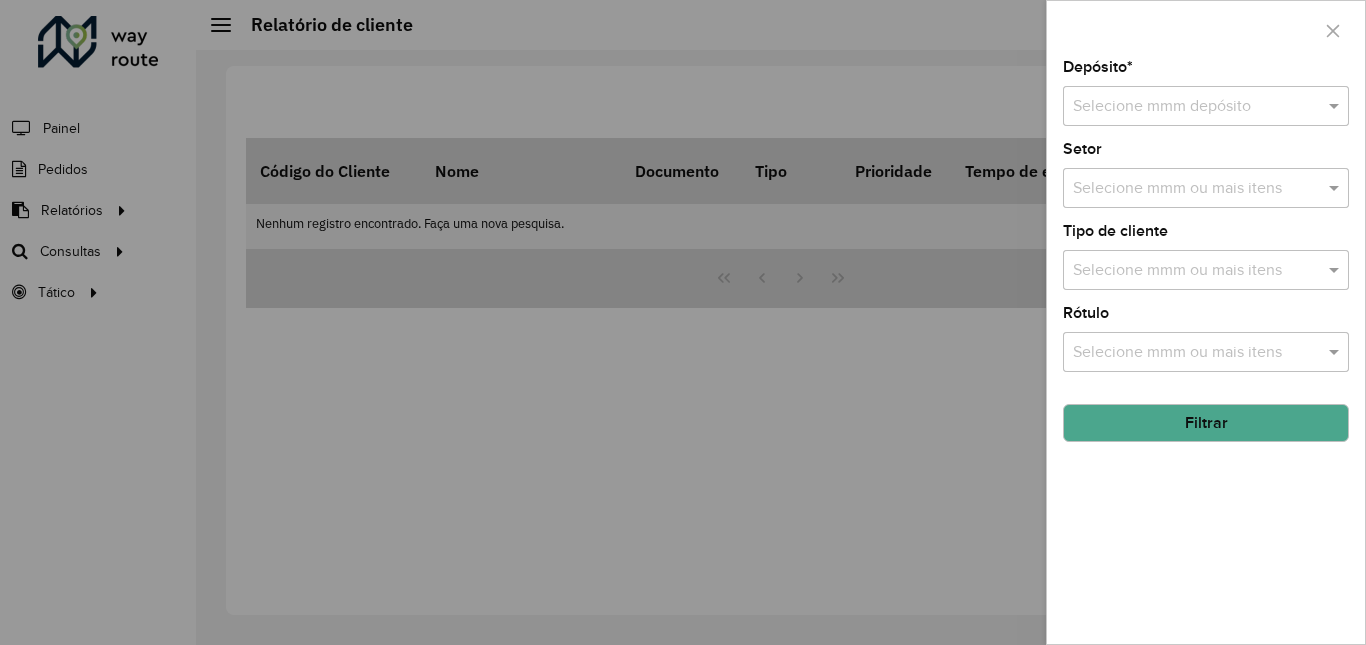 click at bounding box center [1186, 107] 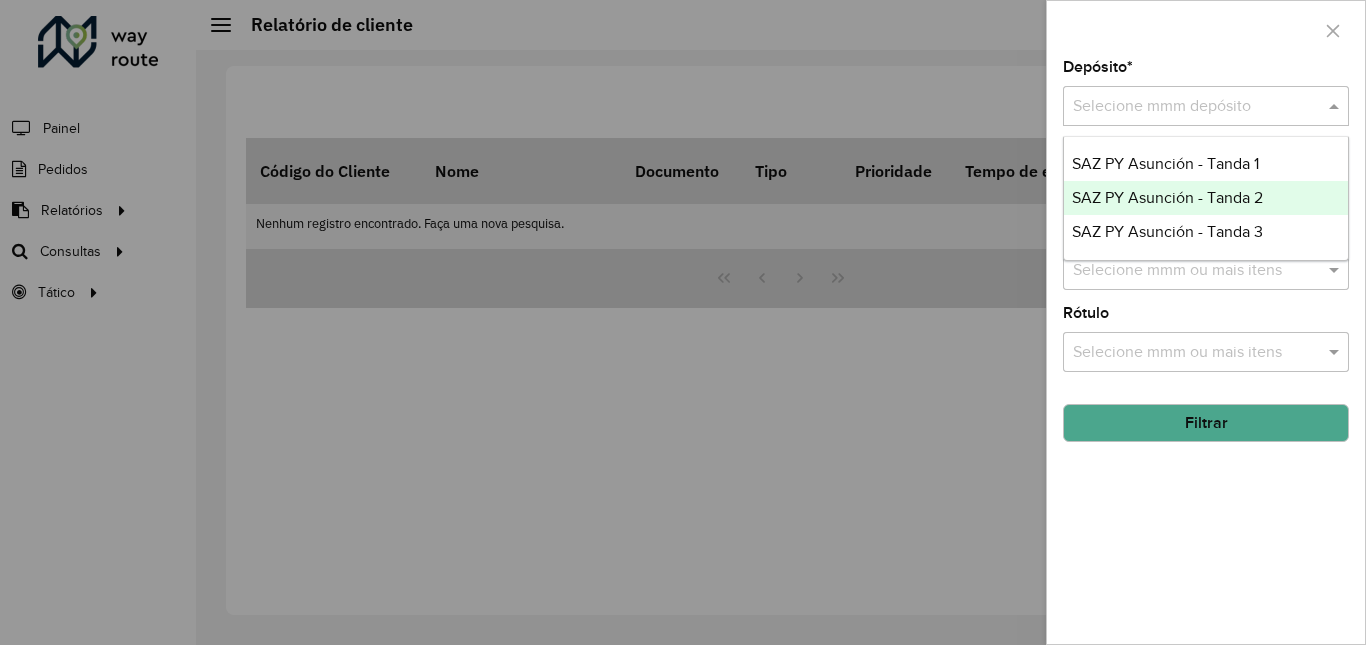 click on "SAZ PY Asunción - Tanda 2" at bounding box center (1206, 198) 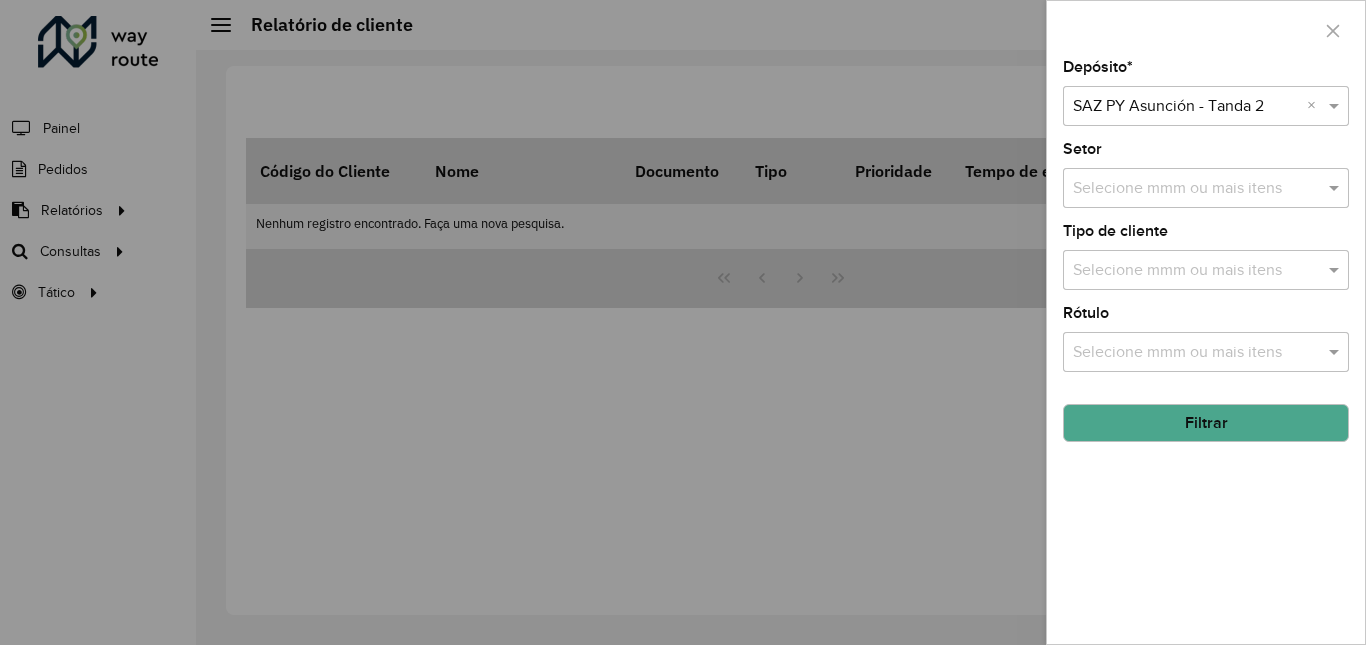 click at bounding box center [683, 322] 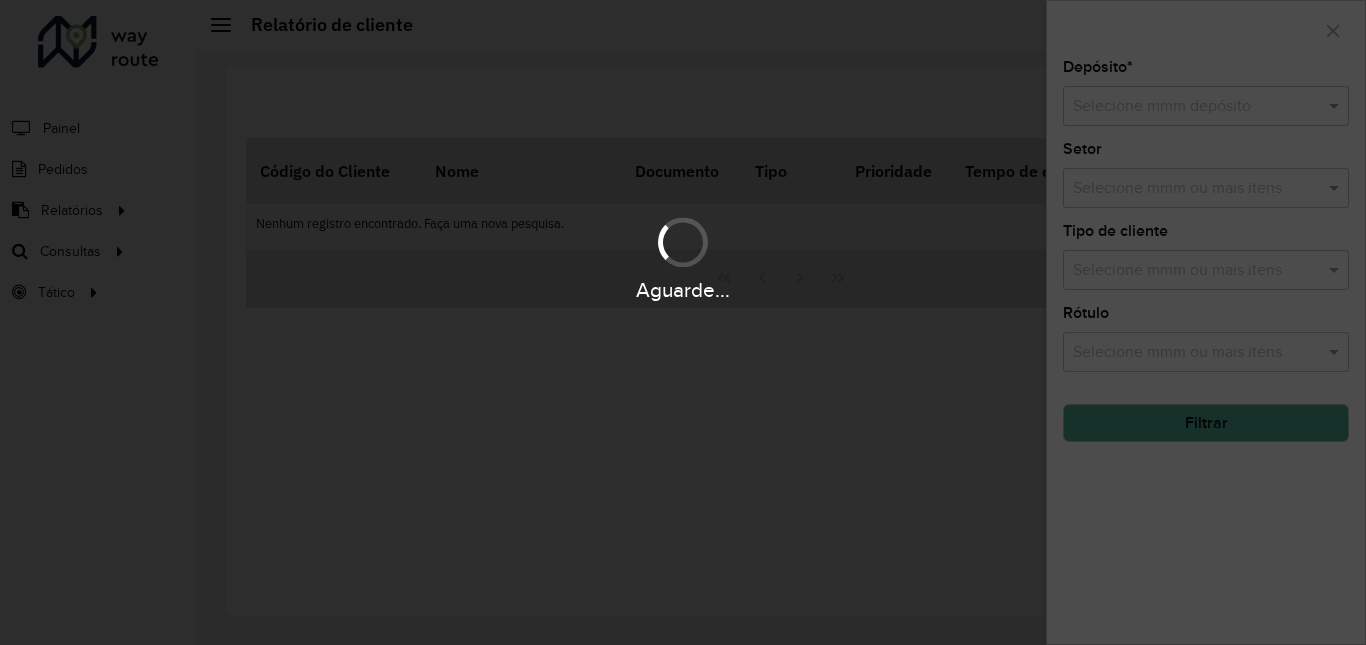 scroll, scrollTop: 0, scrollLeft: 0, axis: both 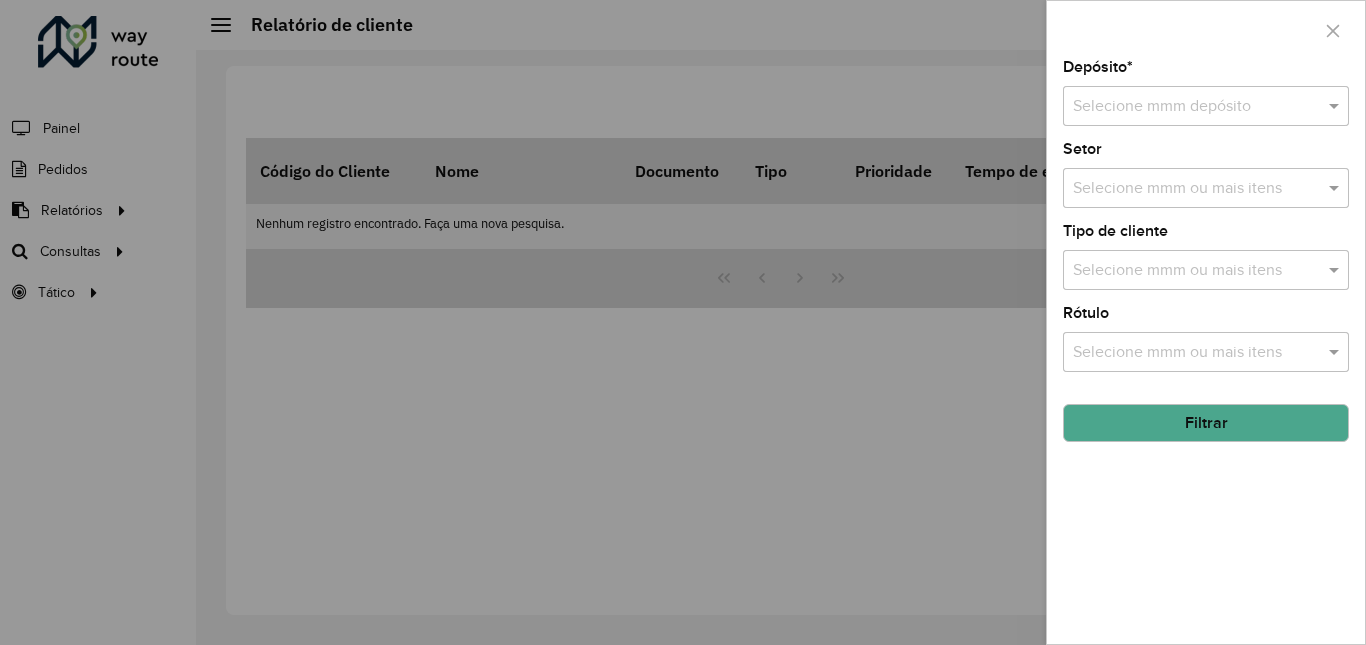 click at bounding box center (1186, 107) 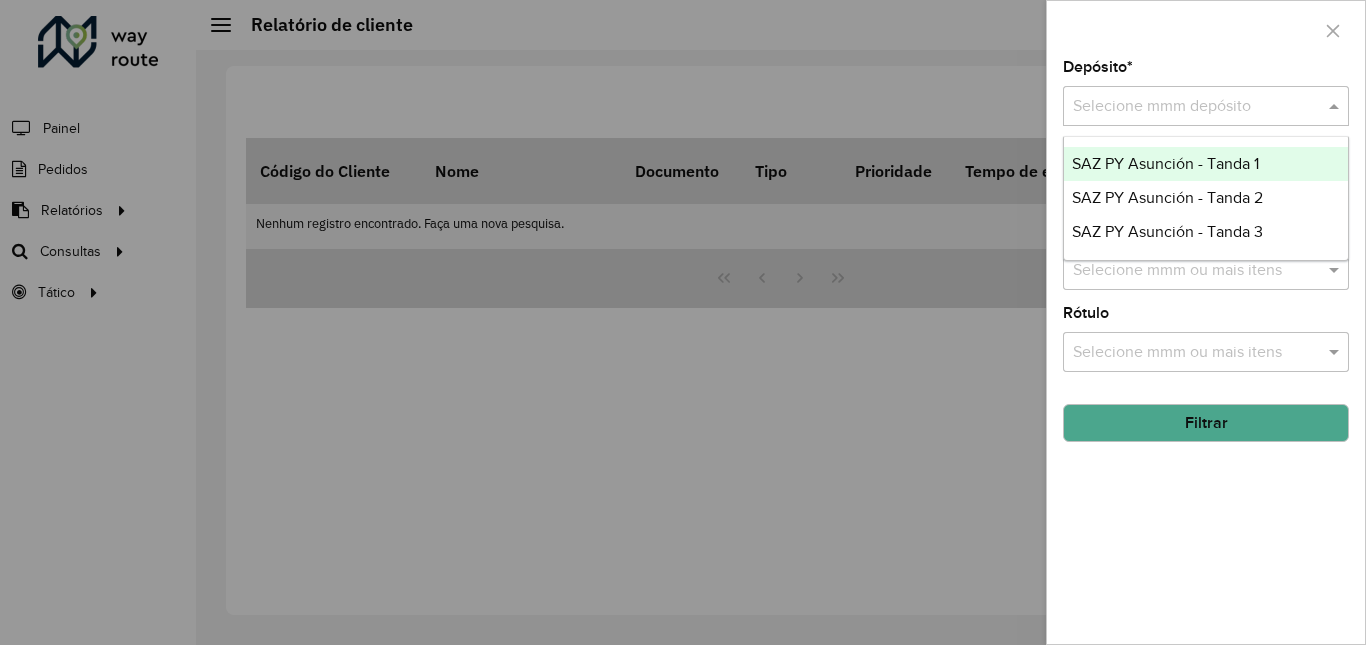 click on "SAZ PY Asunción - Tanda 1" at bounding box center [1165, 163] 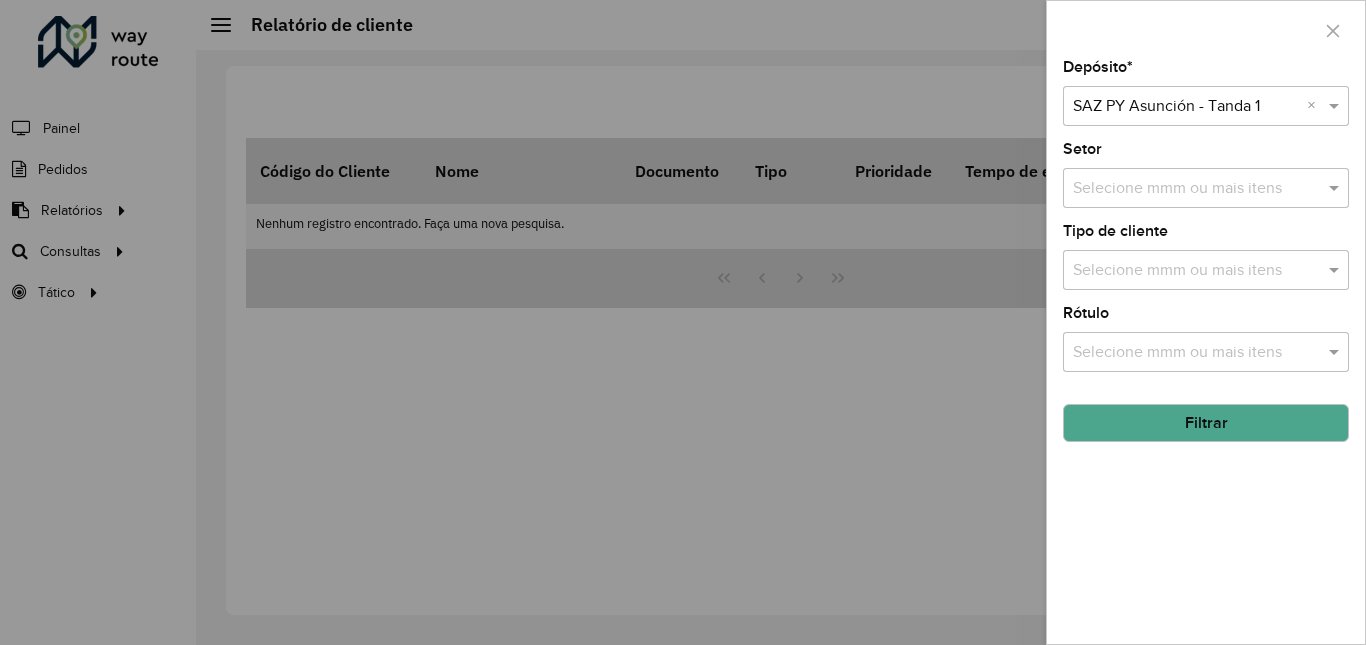click at bounding box center [683, 322] 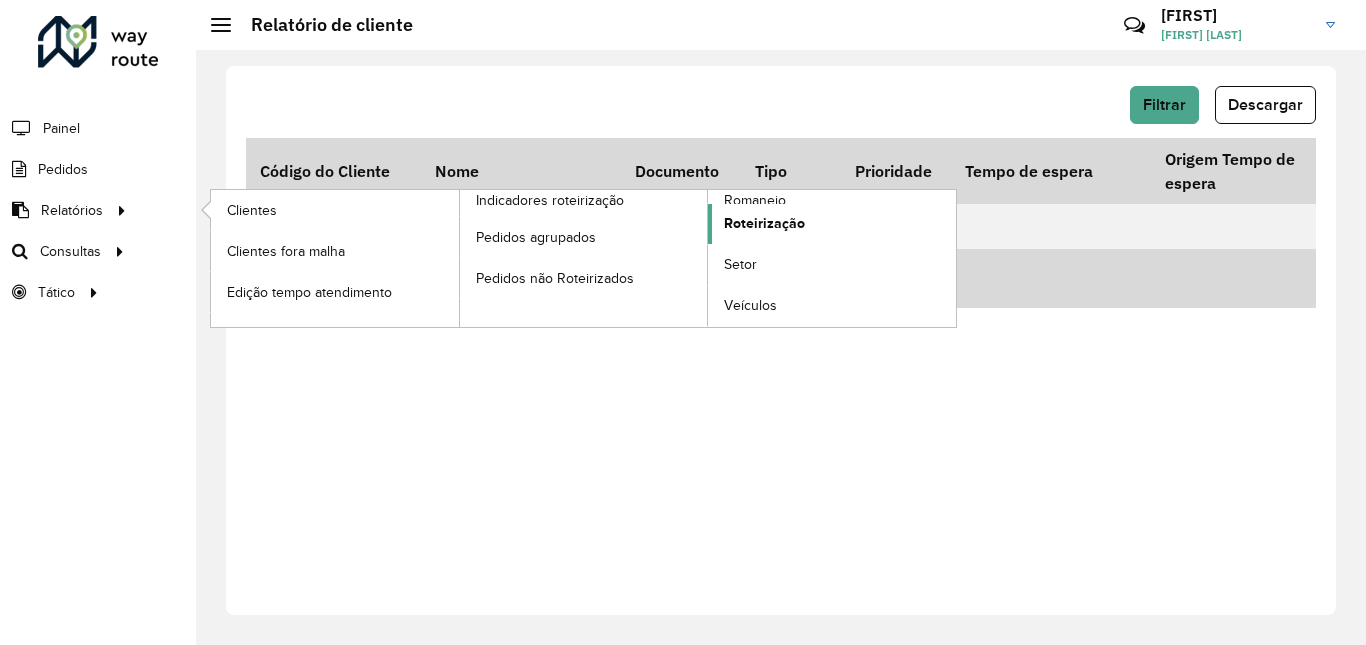 click on "Roteirização" 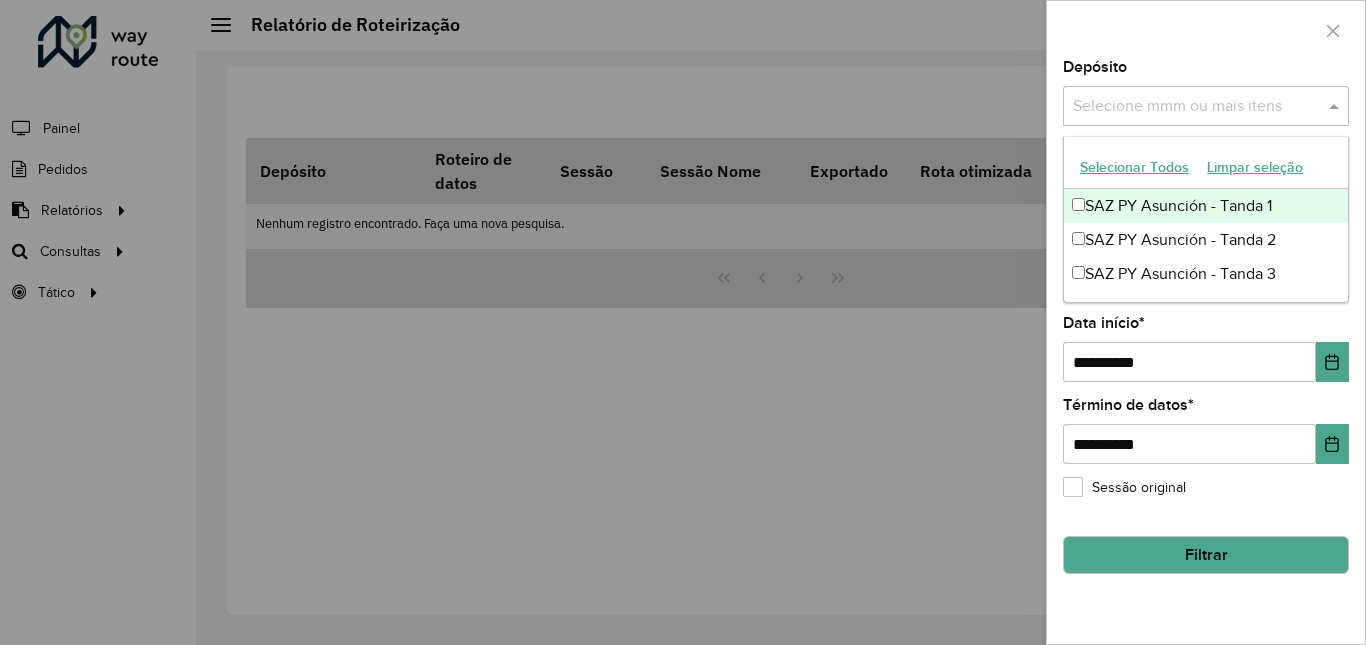 click at bounding box center [1196, 107] 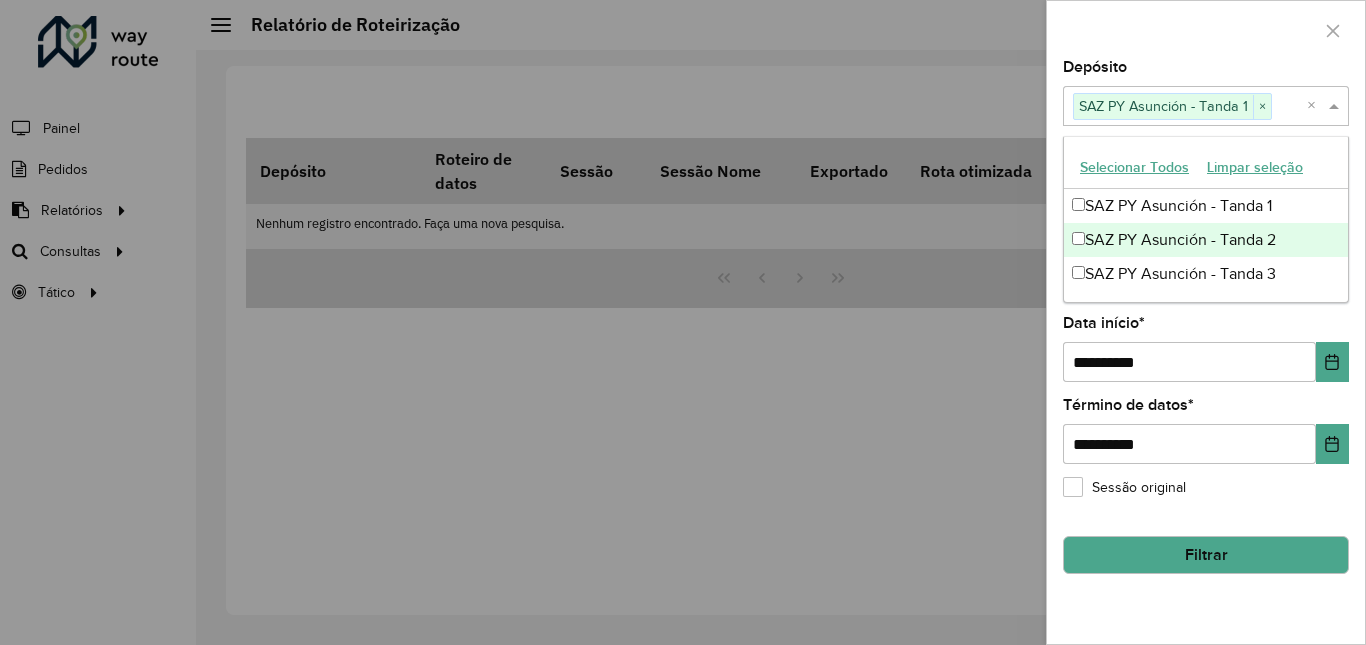 click on "SAZ PY Asunción - Tanda 2" at bounding box center [1180, 239] 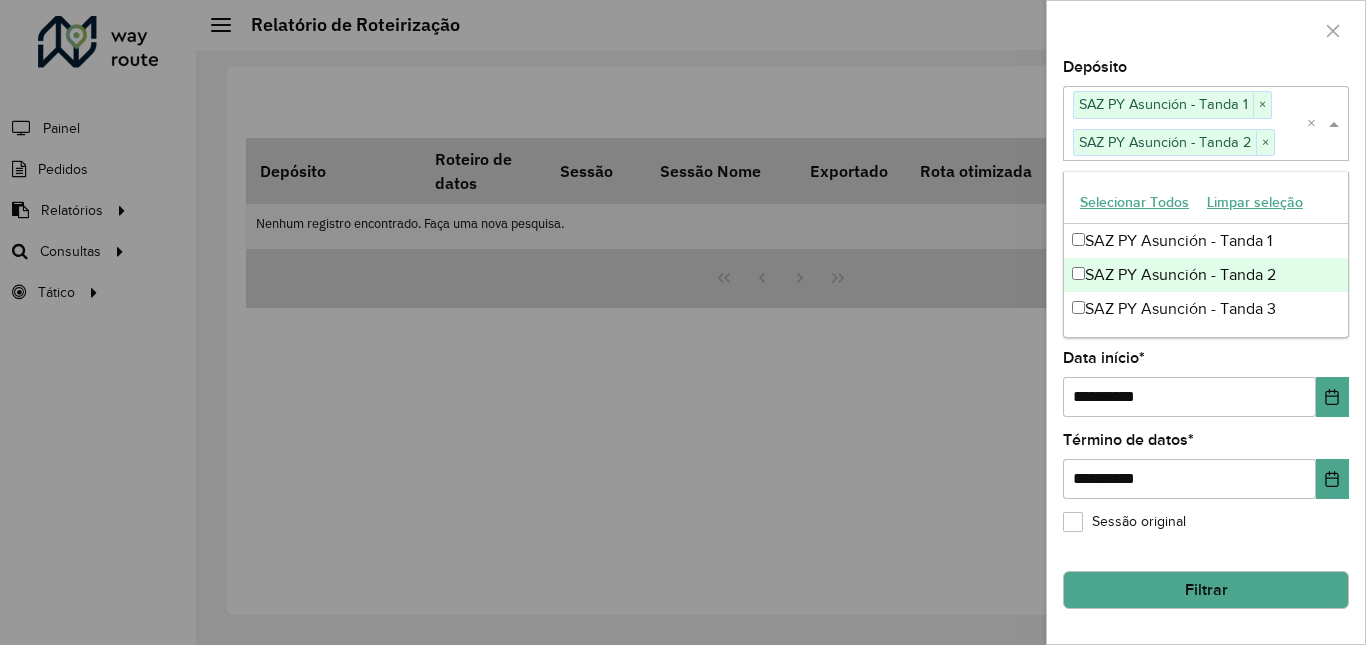 click on "SAZ PY Asunción - Tanda 3" at bounding box center [1180, 308] 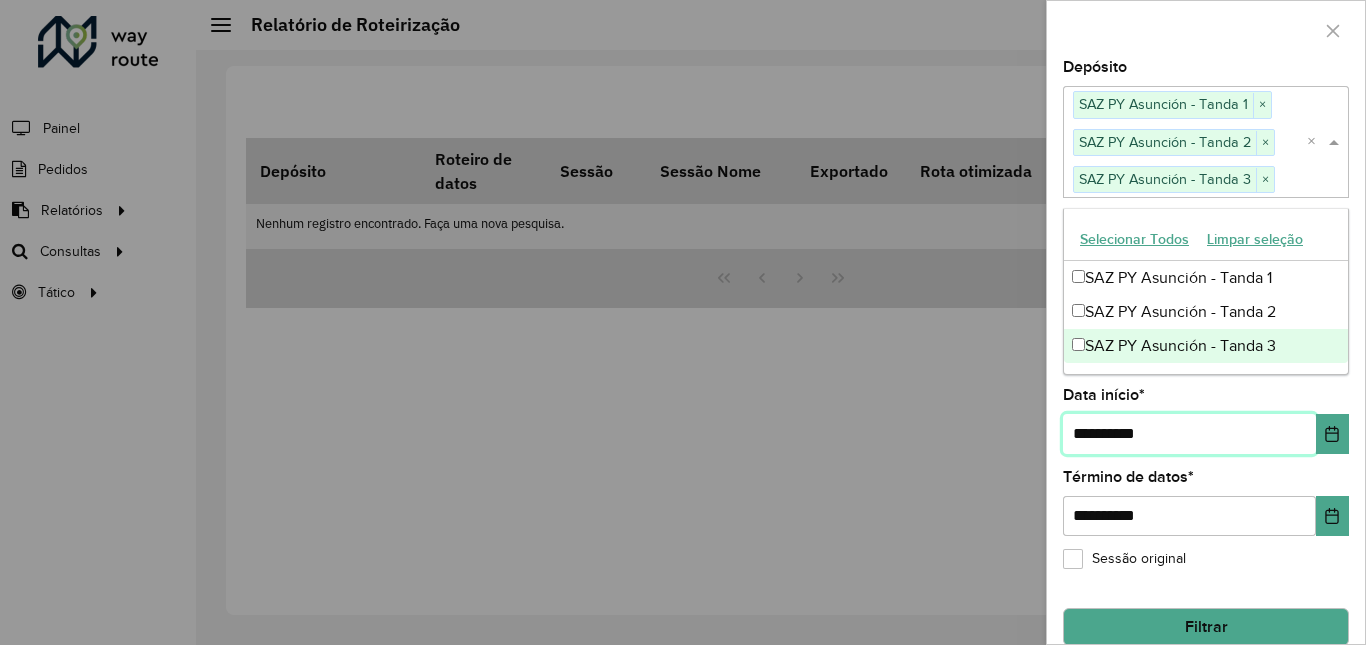 click on "**********" at bounding box center (1189, 434) 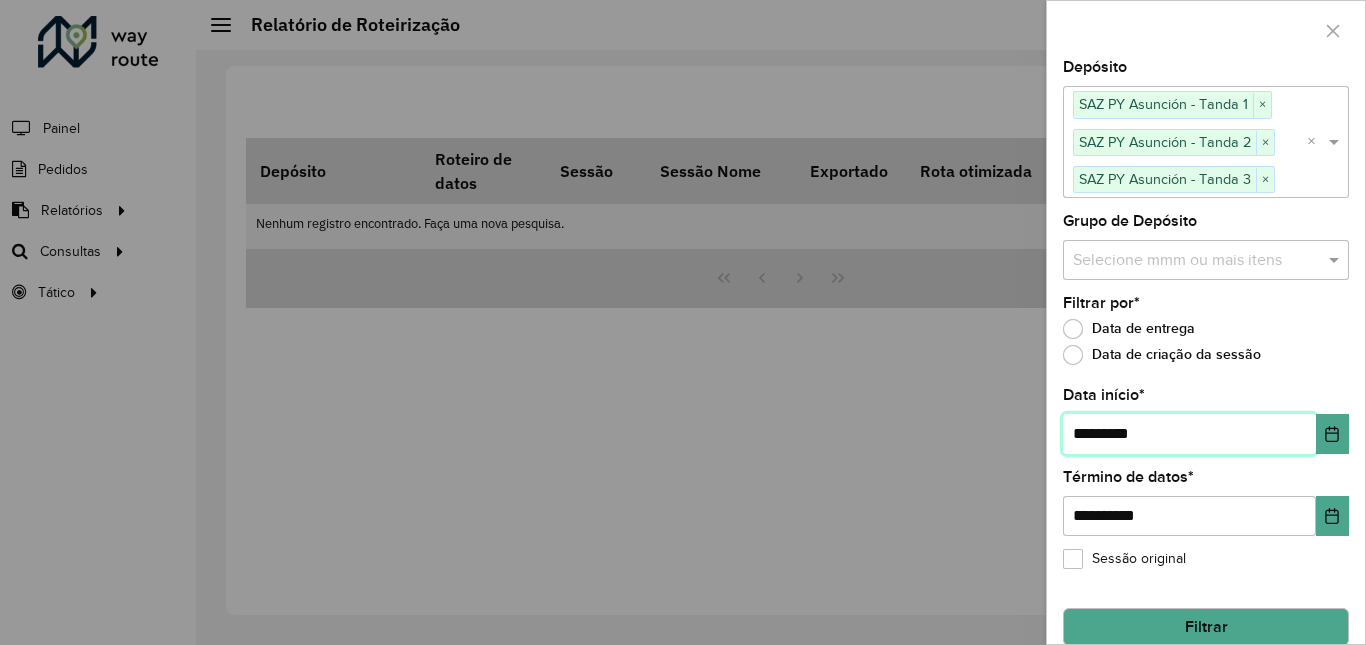 type on "**********" 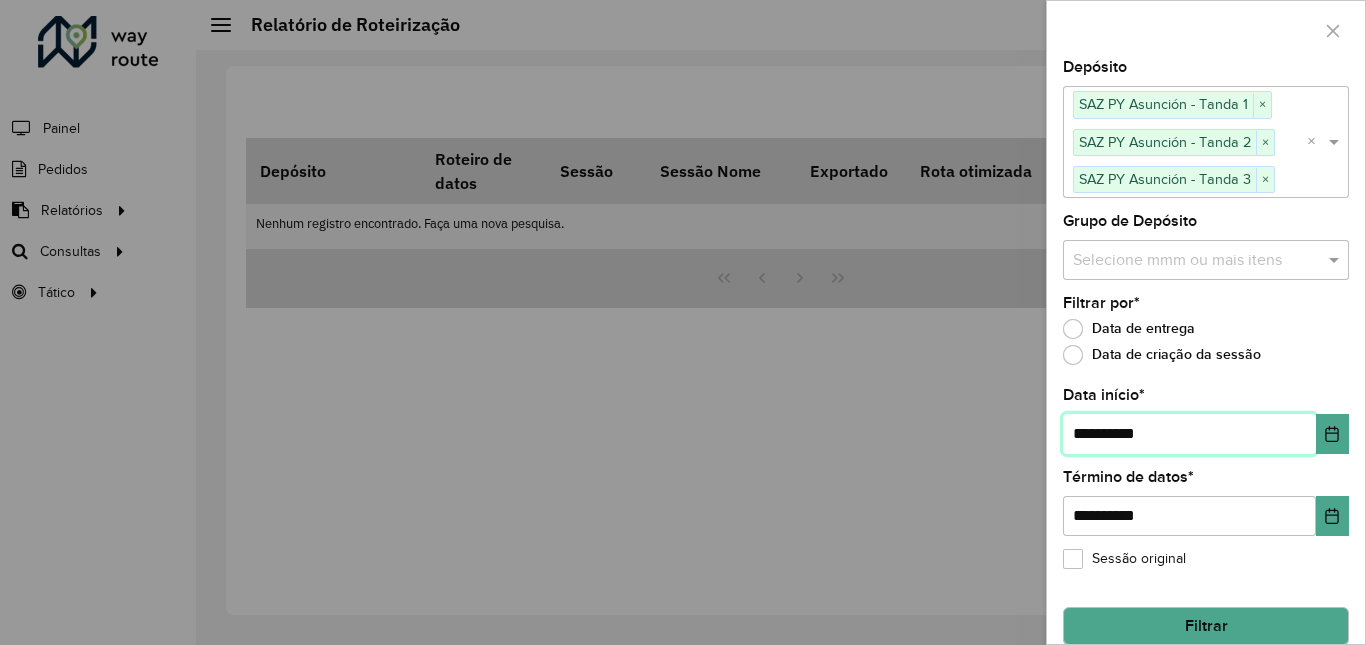 type on "**********" 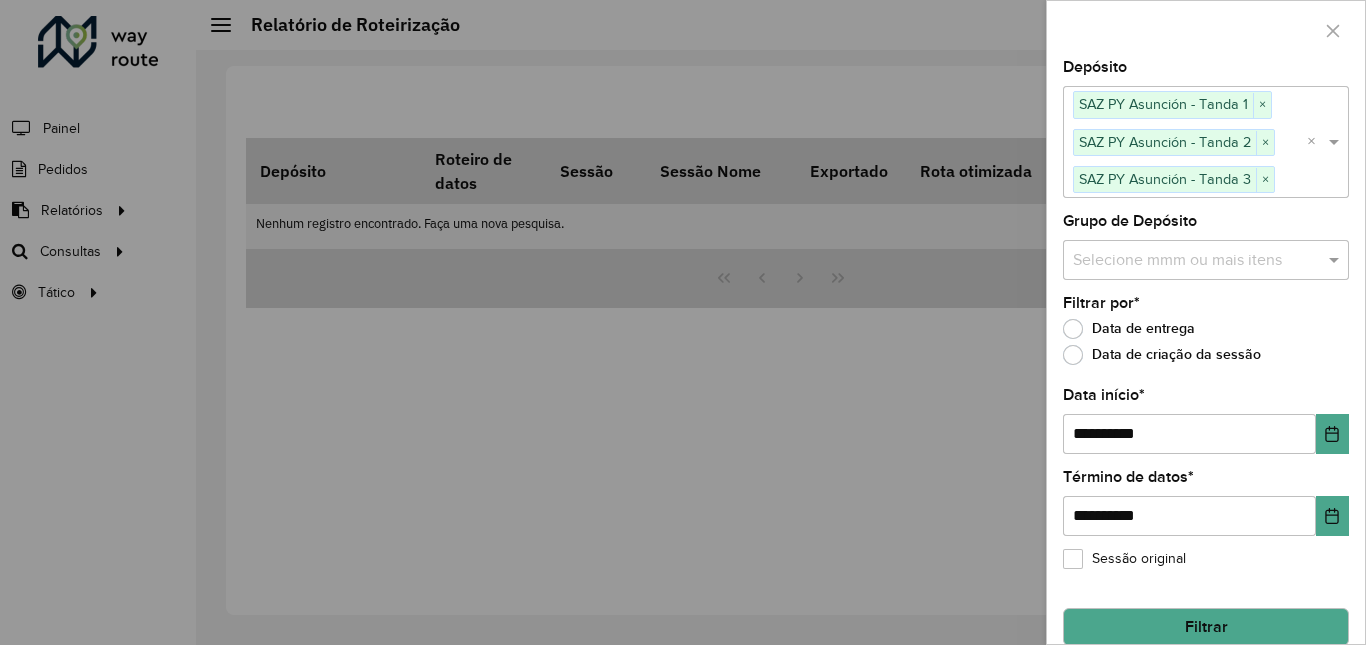 click on "Filtrar" 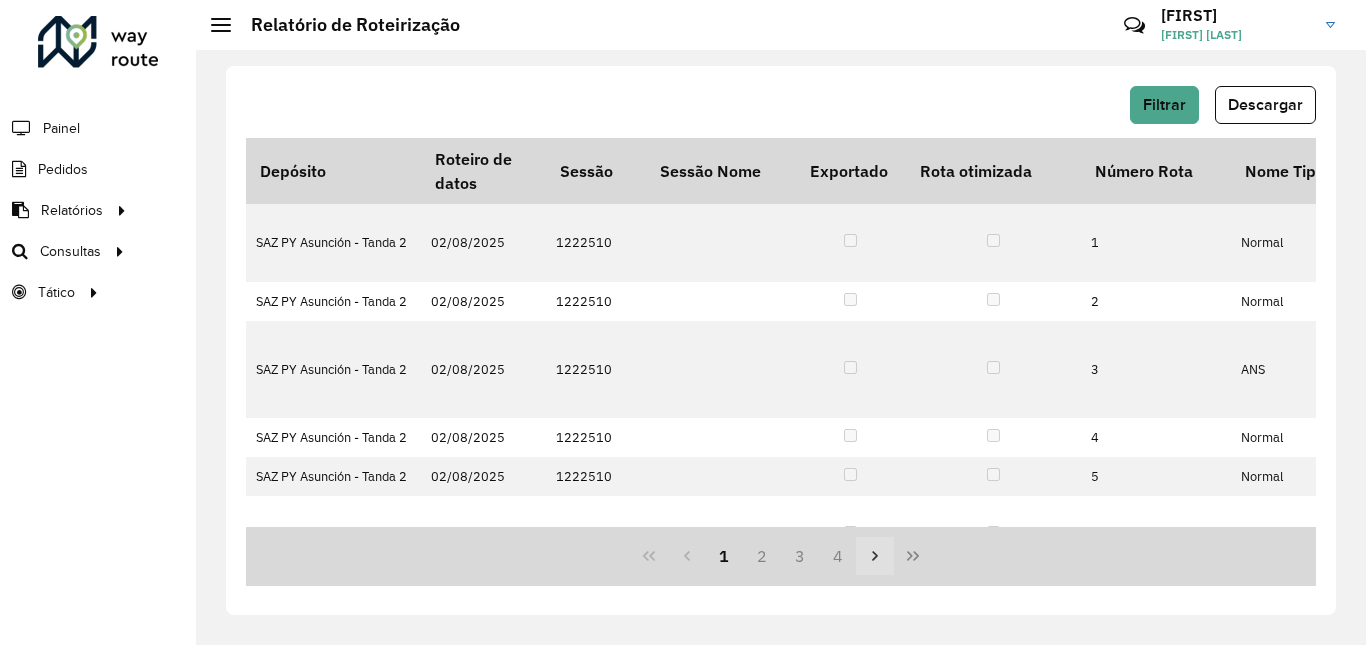 click 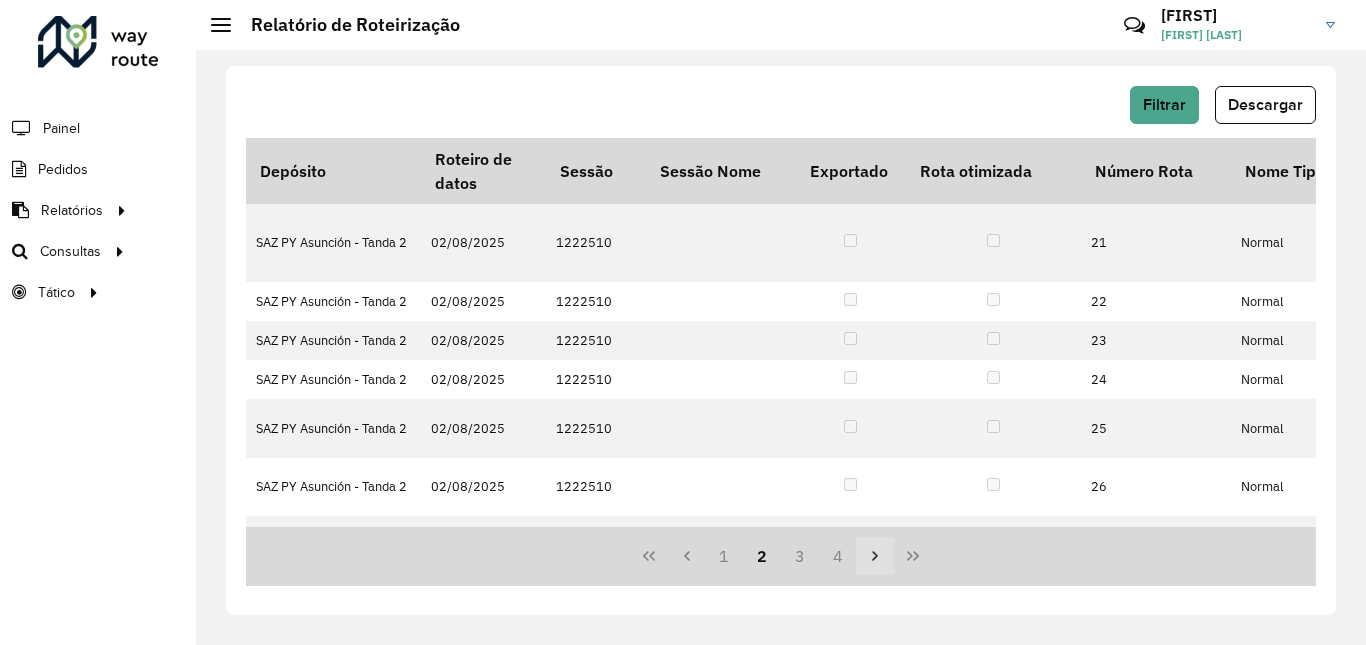 click 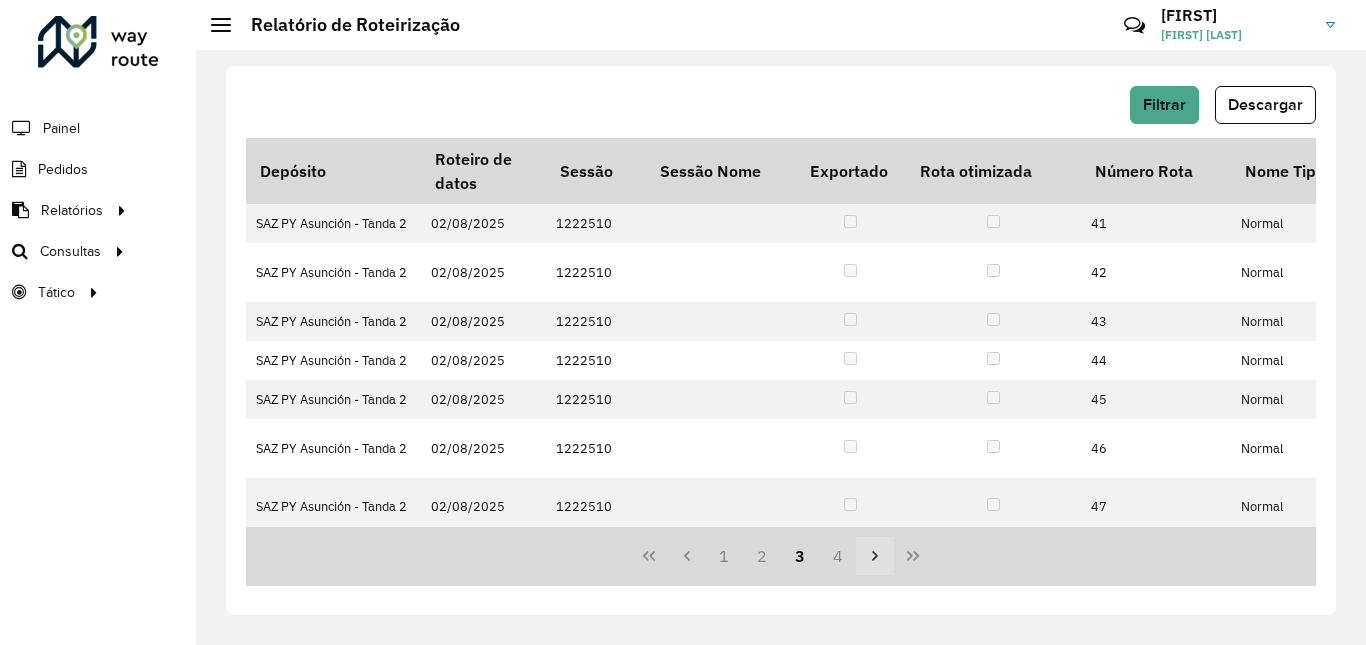 click 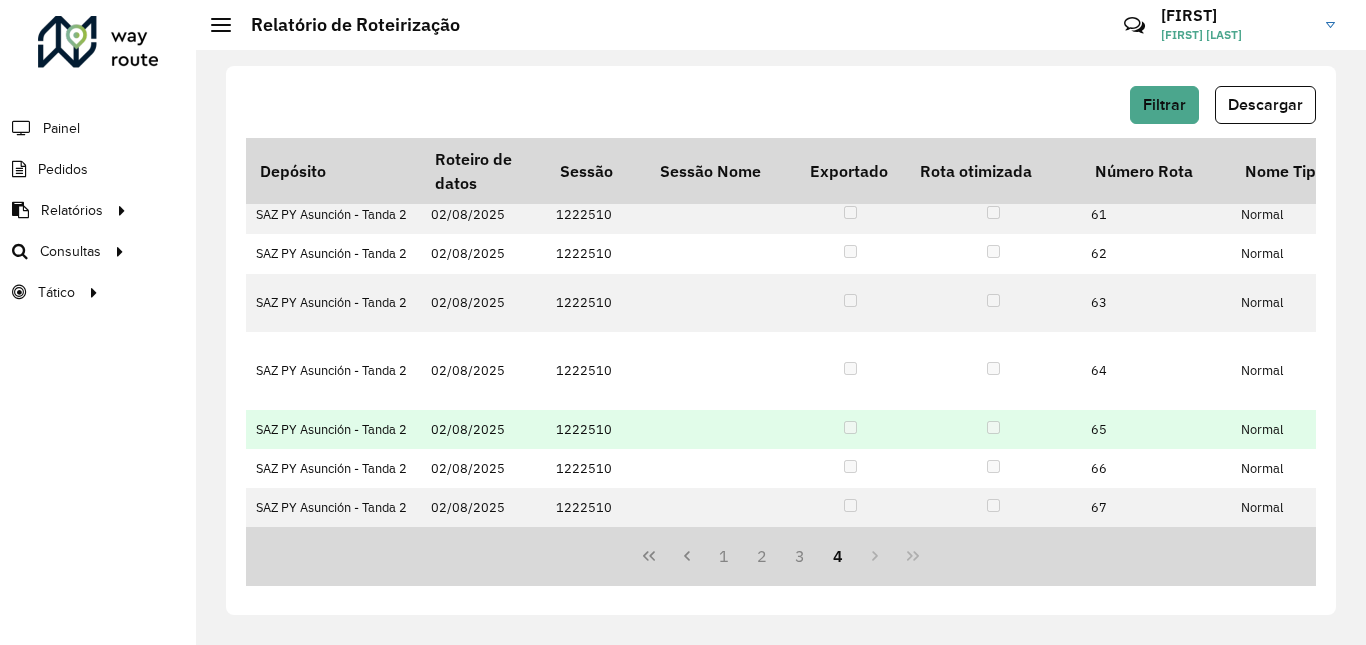 scroll, scrollTop: 92, scrollLeft: 0, axis: vertical 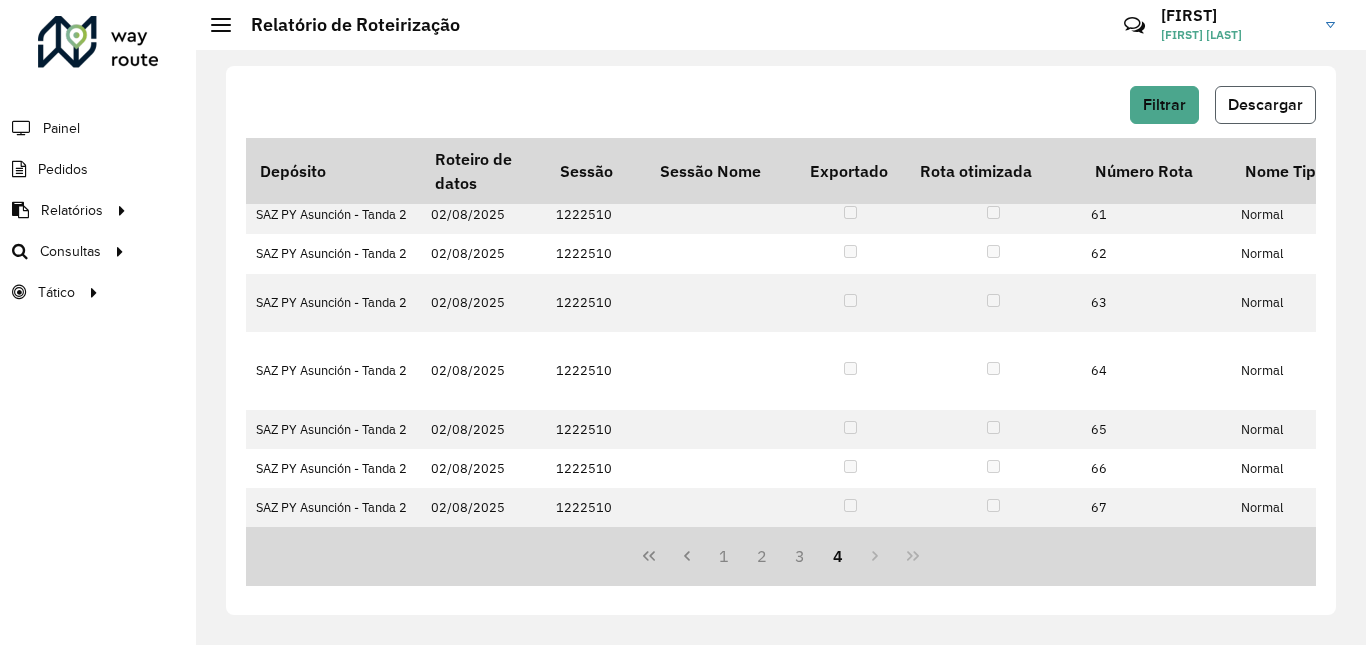 click on "Descargar" 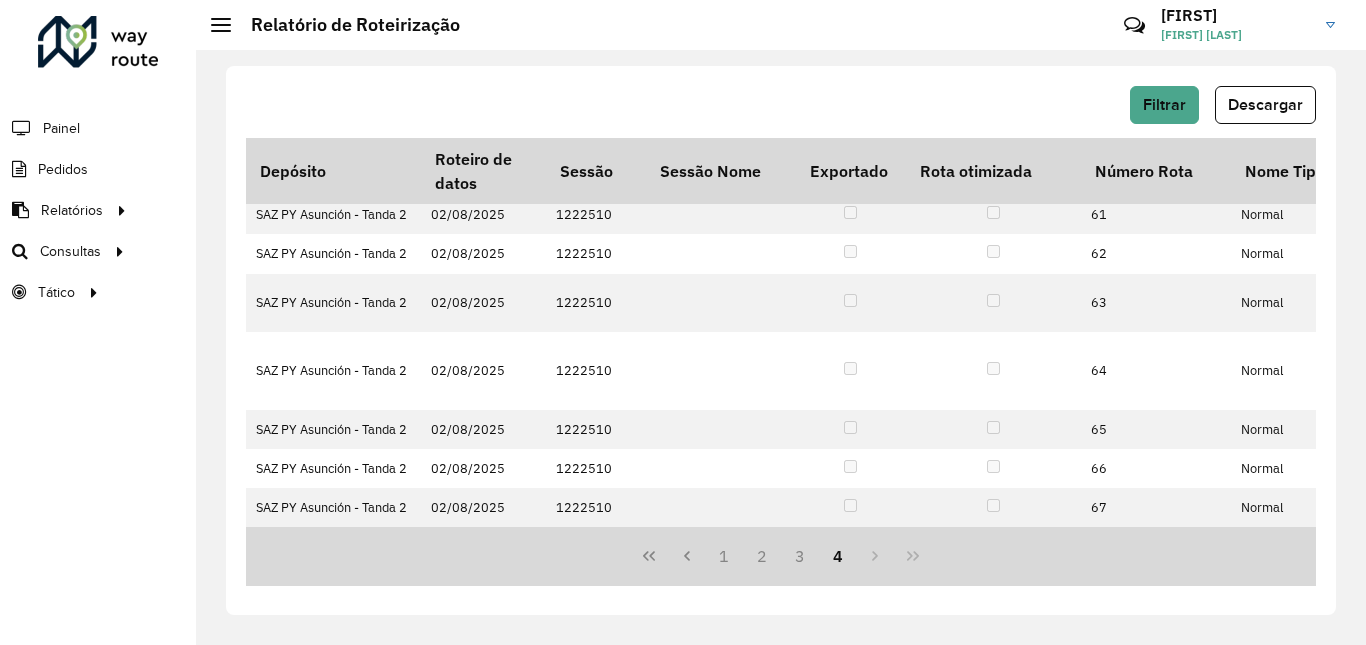 drag, startPoint x: 803, startPoint y: 62, endPoint x: 844, endPoint y: 72, distance: 42.201897 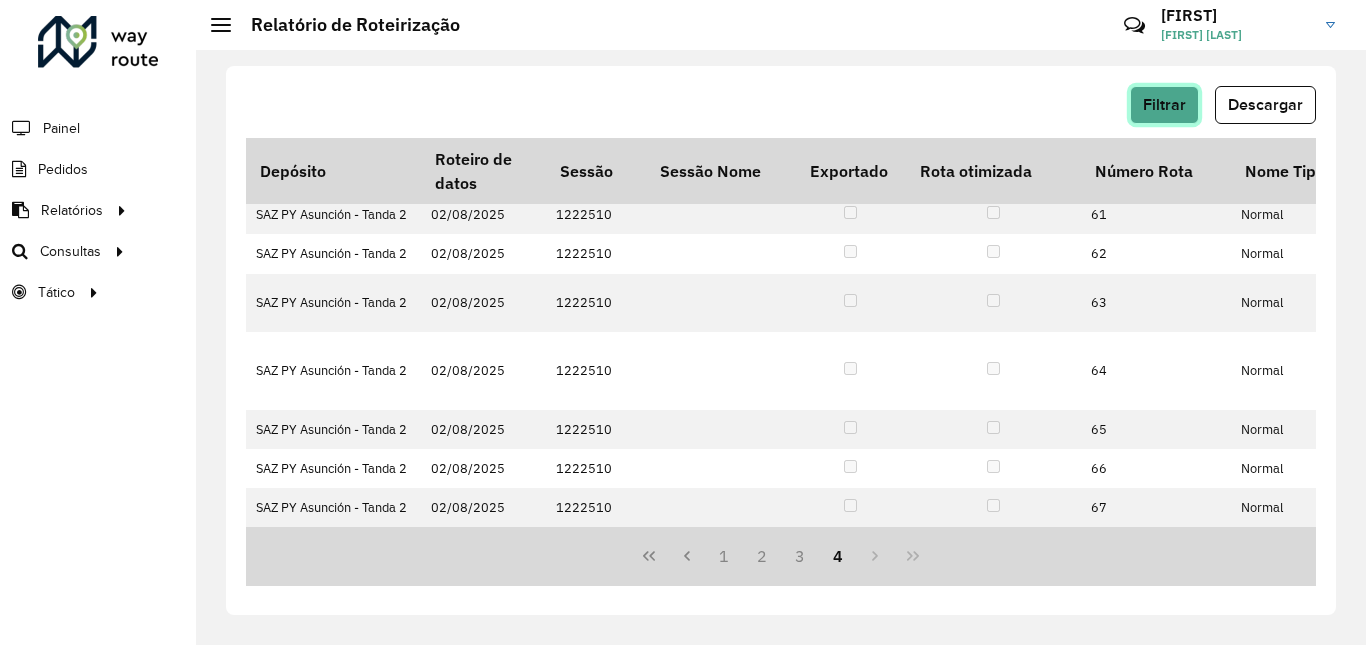 click on "Filtrar" 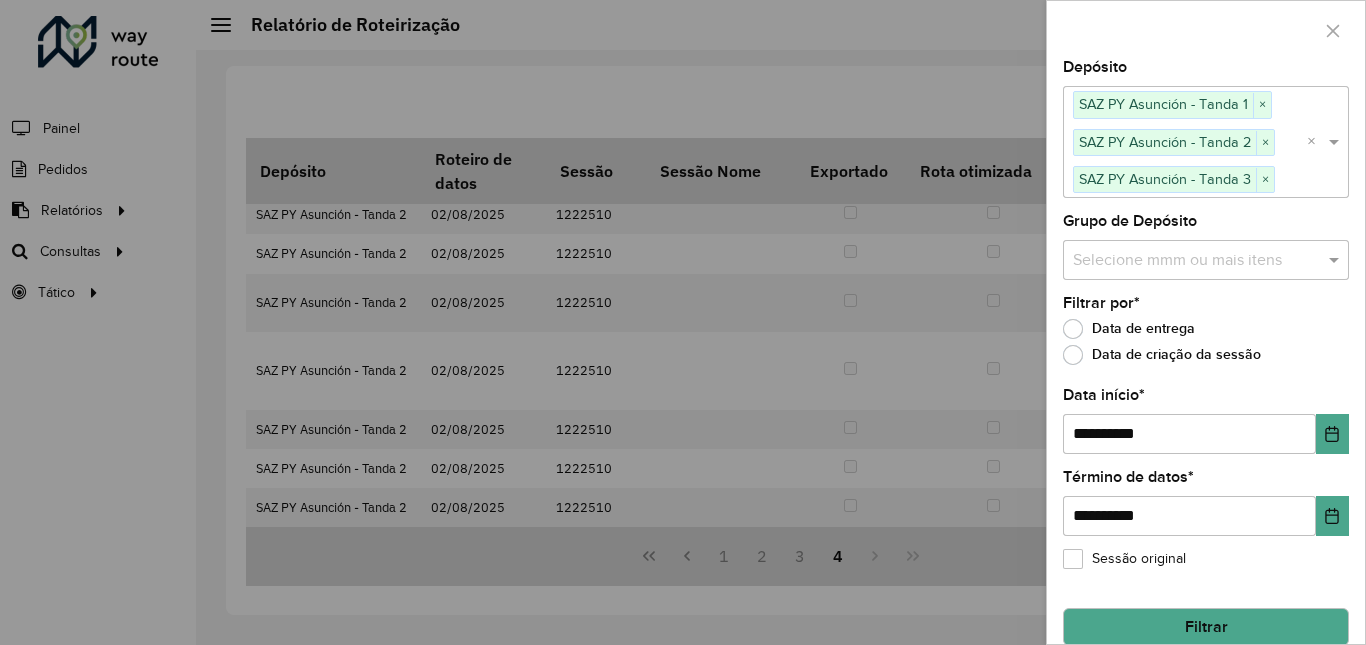 click on "Filtrar" 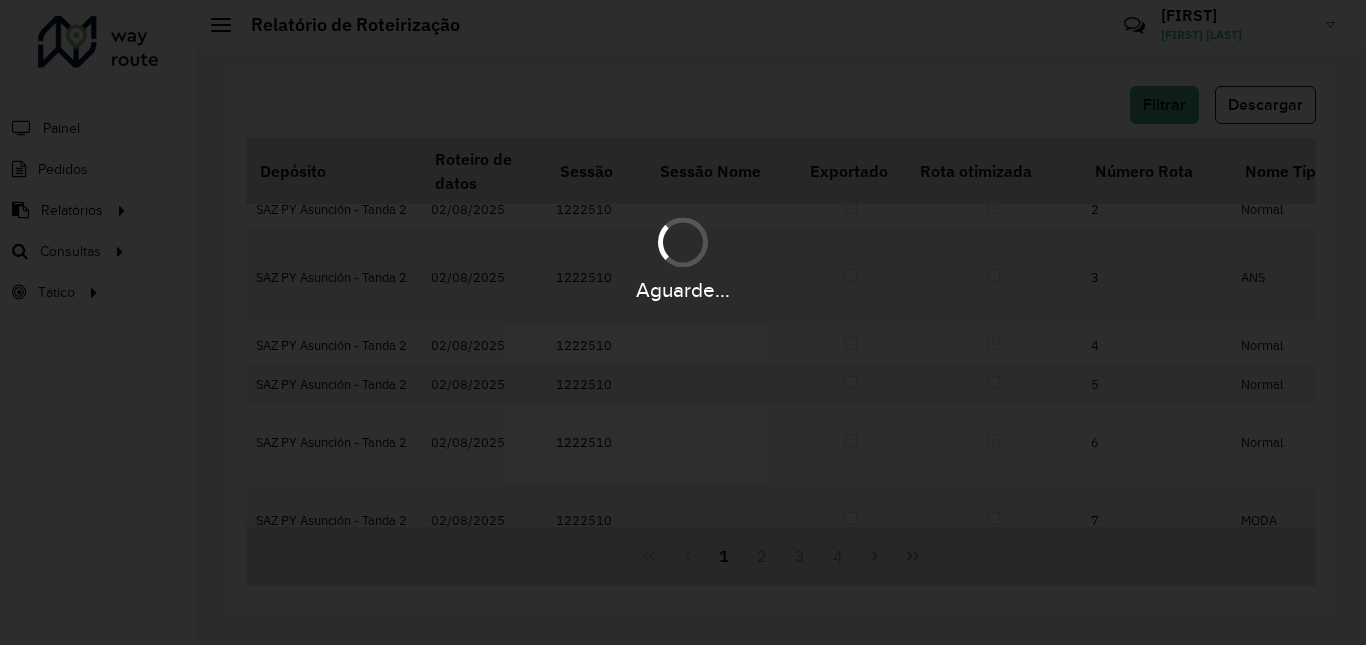 scroll, scrollTop: 0, scrollLeft: 0, axis: both 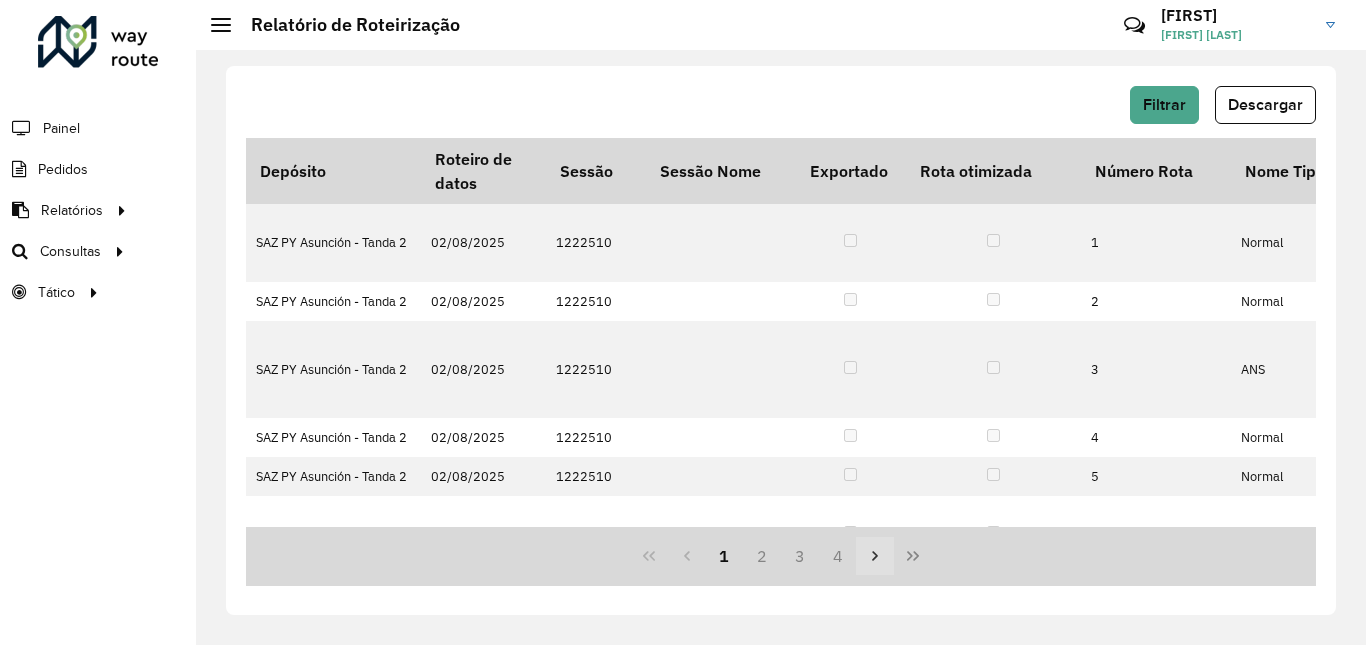 click at bounding box center [875, 556] 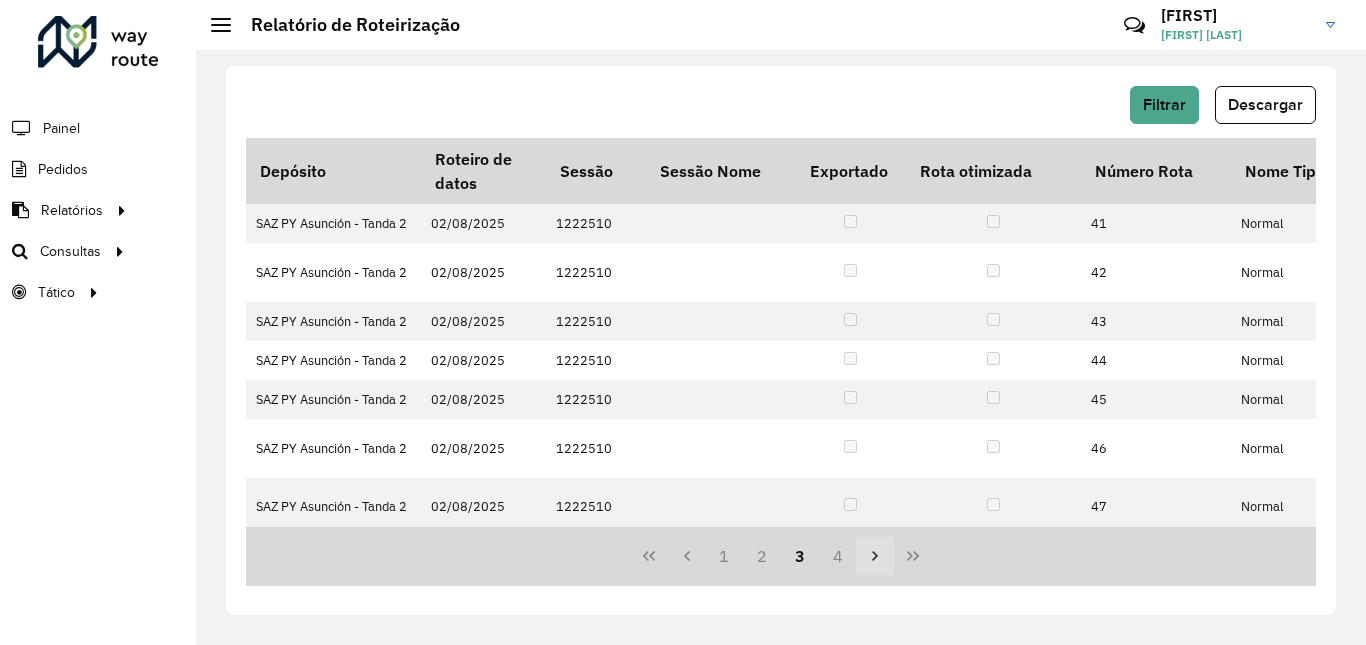click at bounding box center (875, 556) 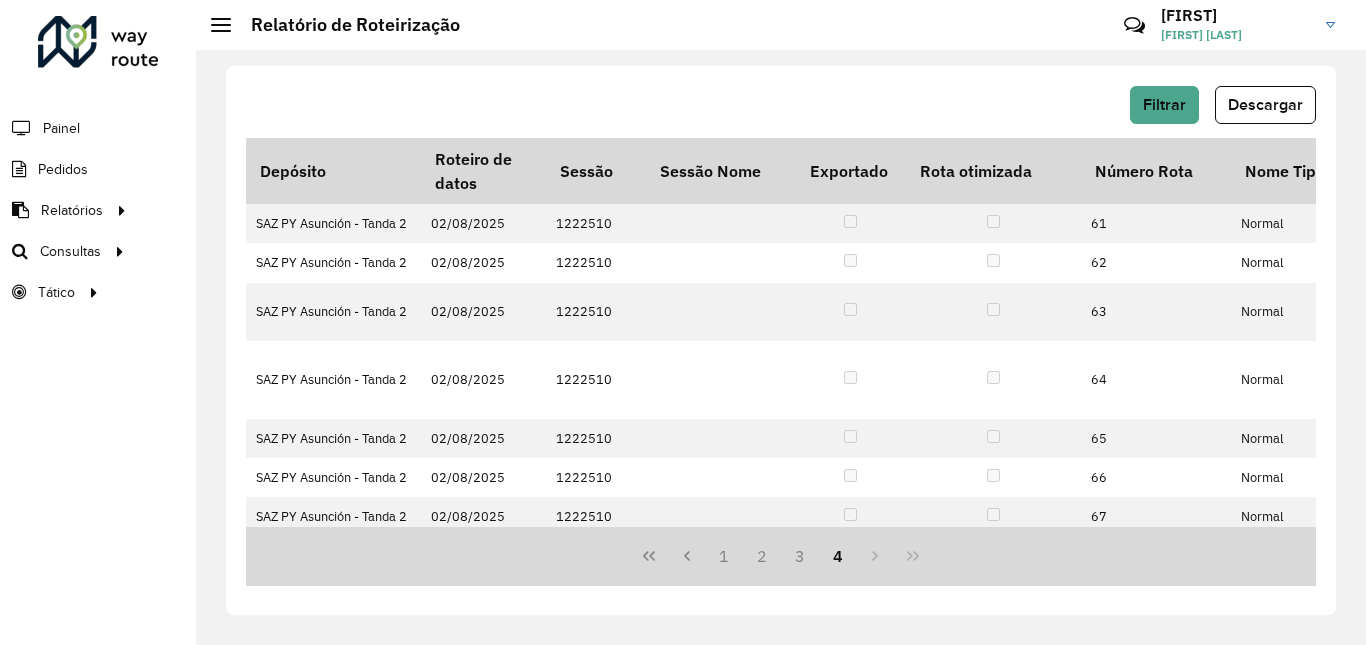 click on "1   2   3   4" at bounding box center (781, 556) 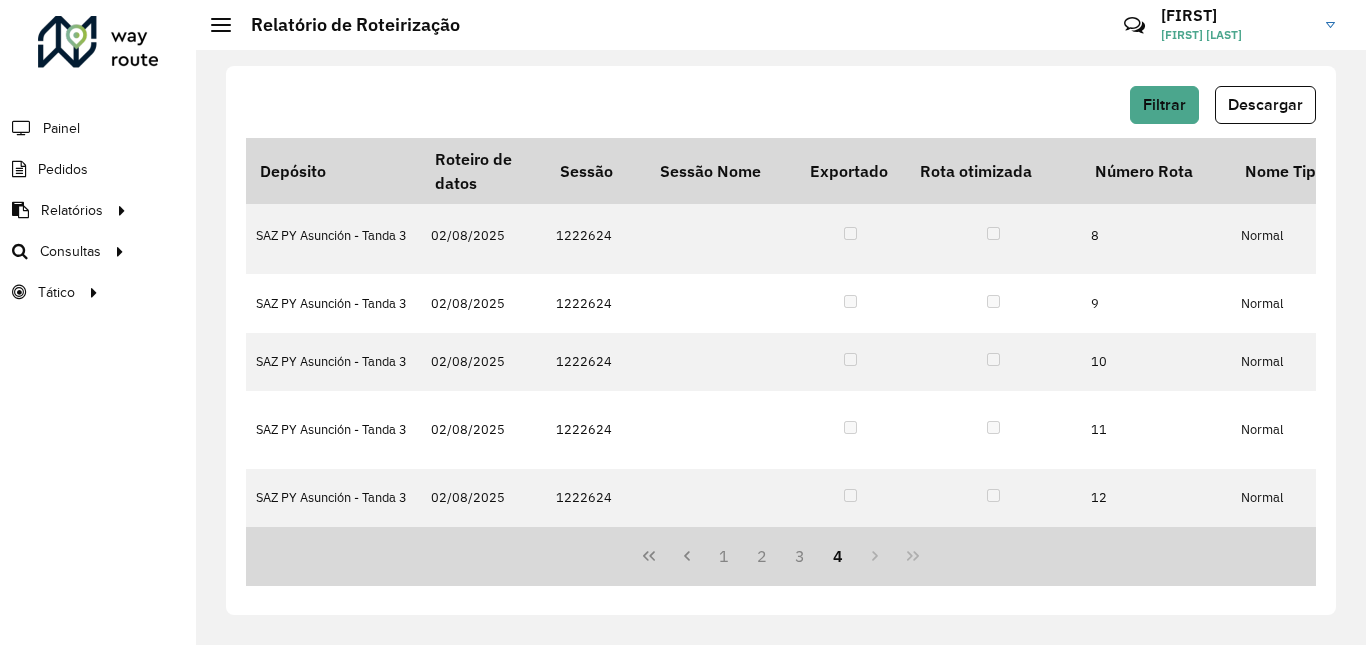 scroll, scrollTop: 888, scrollLeft: 0, axis: vertical 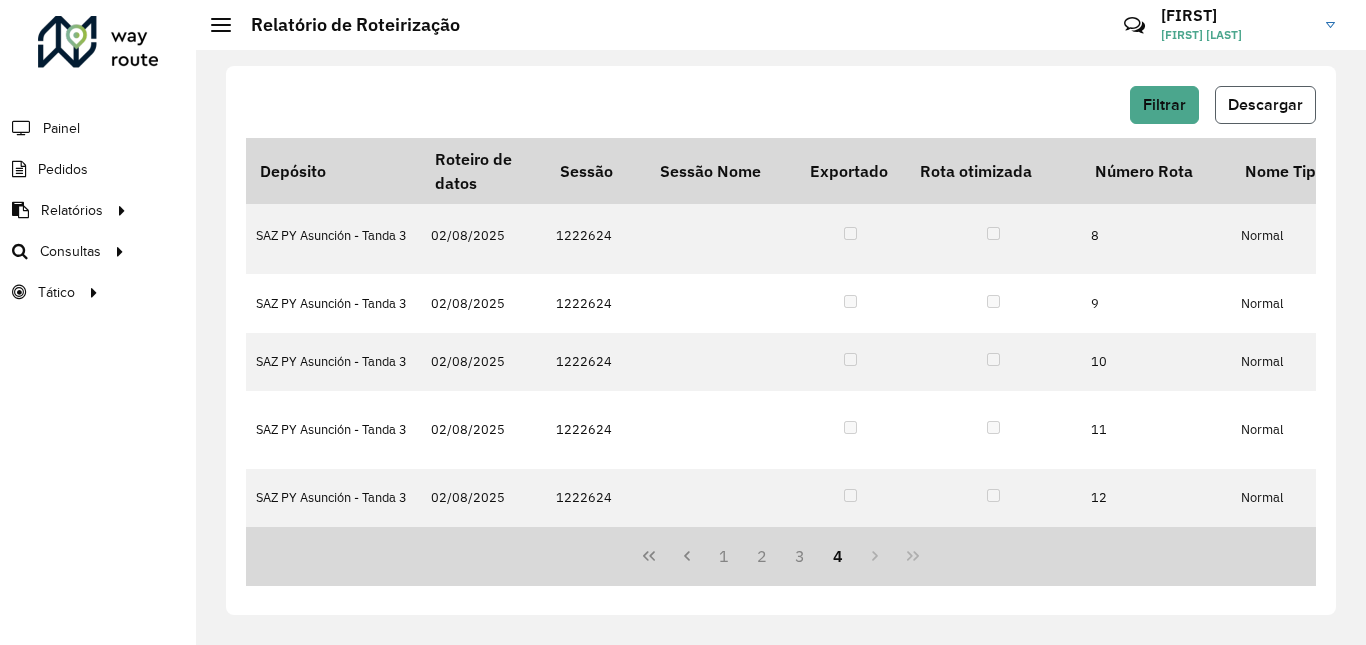 click on "Descargar" 